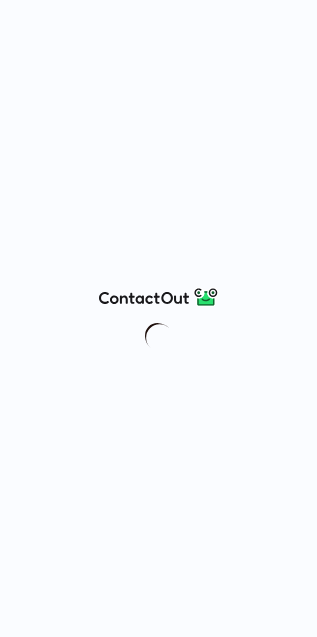 scroll, scrollTop: 0, scrollLeft: 0, axis: both 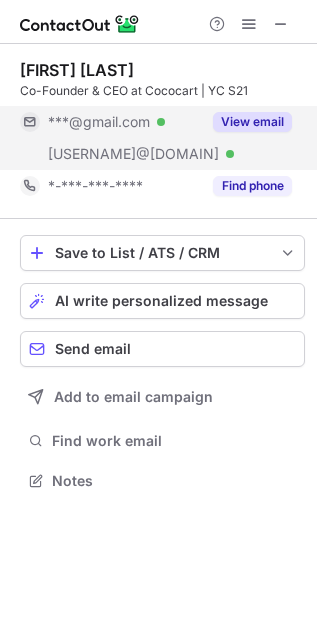 click on "View email" at bounding box center (252, 122) 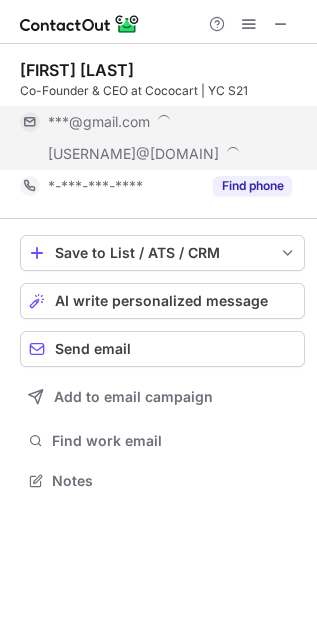 scroll, scrollTop: 10, scrollLeft: 10, axis: both 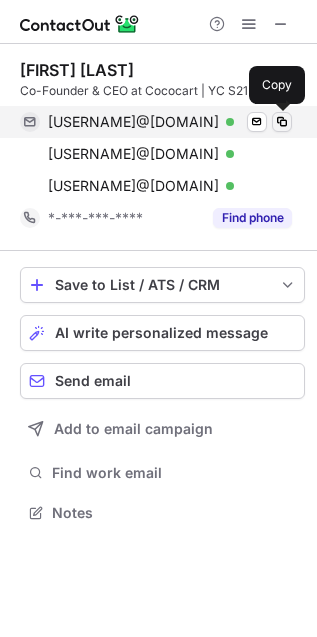click at bounding box center [282, 122] 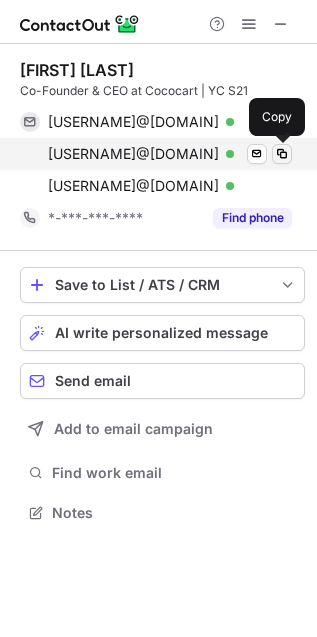 click at bounding box center (282, 154) 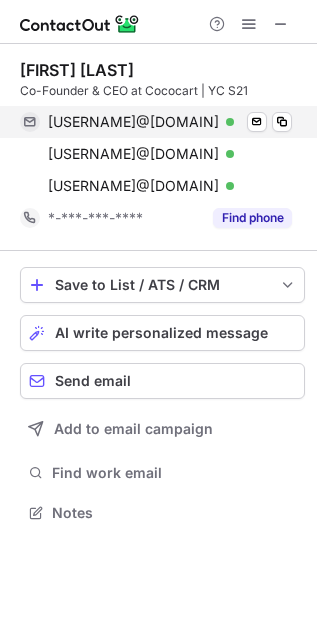 type 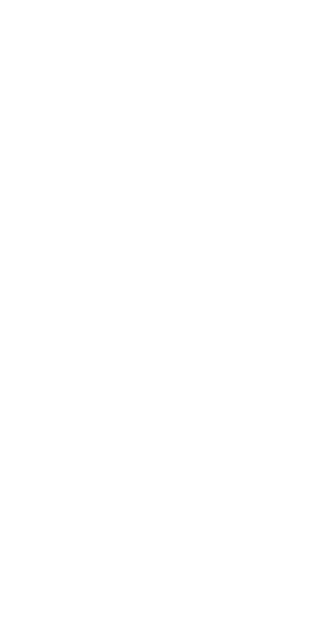 scroll, scrollTop: 0, scrollLeft: 0, axis: both 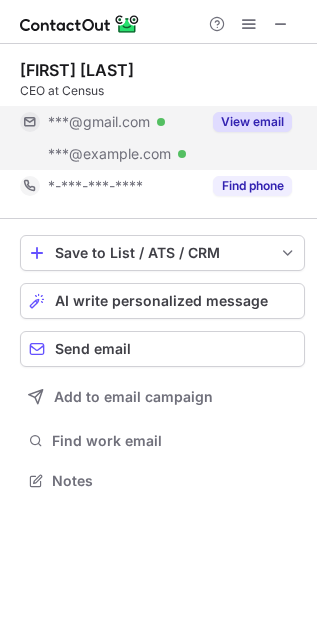 click on "View email" at bounding box center (252, 122) 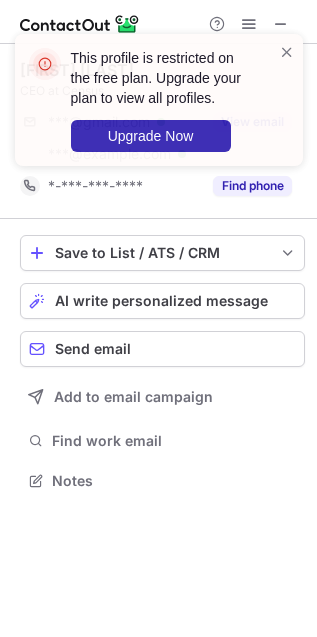 scroll, scrollTop: 10, scrollLeft: 10, axis: both 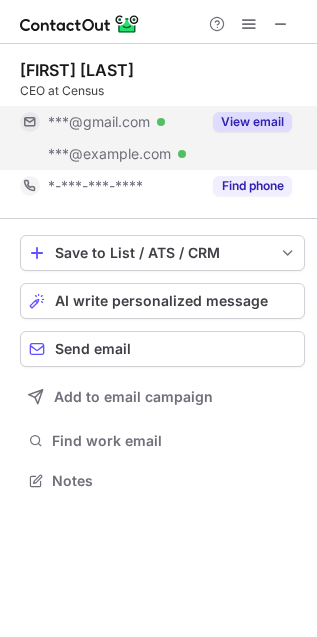 click on "View email" at bounding box center (252, 122) 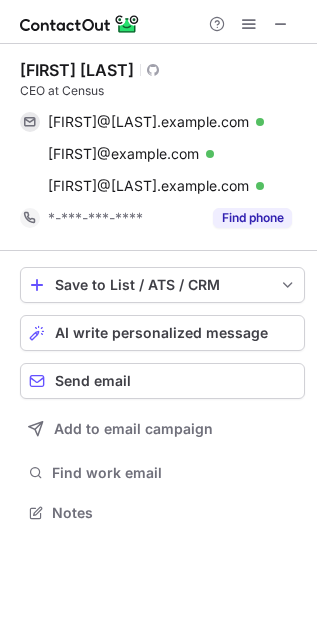scroll, scrollTop: 10, scrollLeft: 10, axis: both 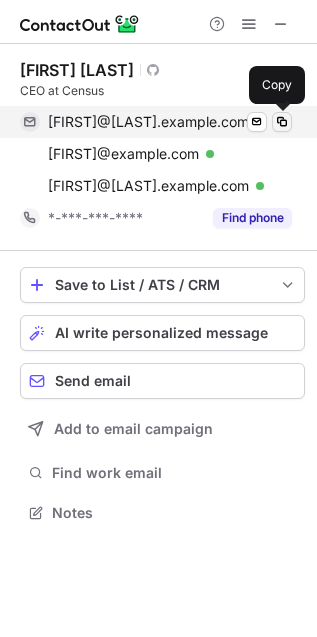 click at bounding box center [282, 122] 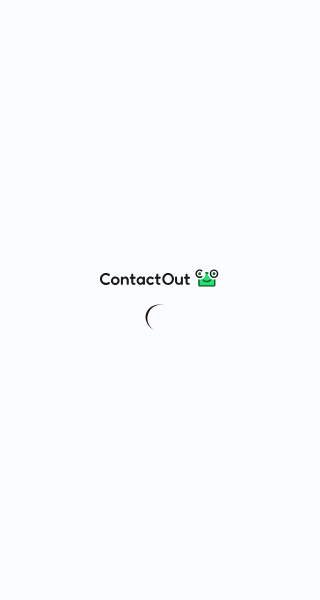 scroll, scrollTop: 0, scrollLeft: 0, axis: both 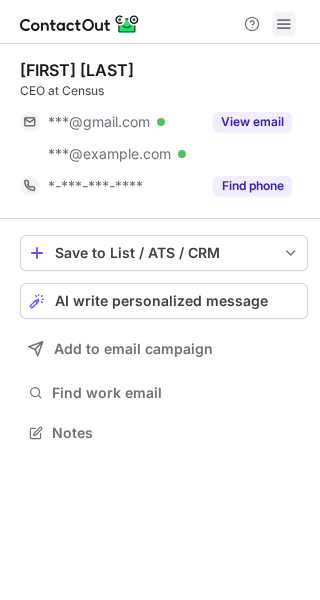 click at bounding box center [284, 24] 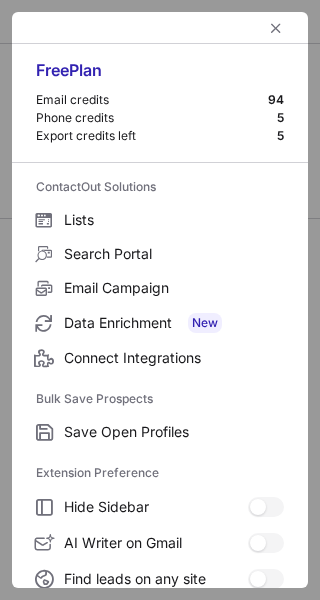 scroll, scrollTop: 233, scrollLeft: 0, axis: vertical 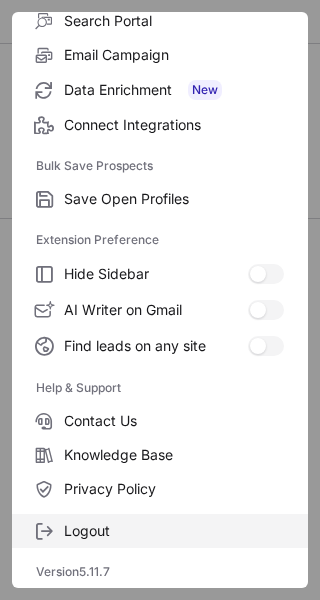 click on "Logout" at bounding box center (174, 199) 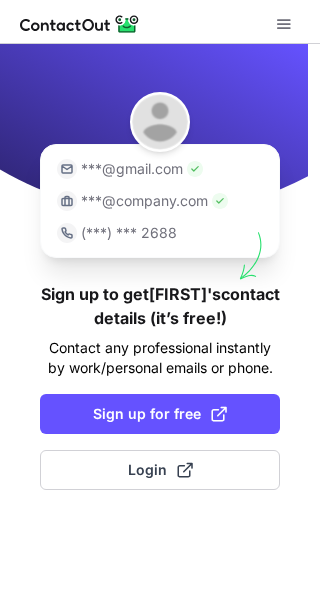 scroll, scrollTop: 0, scrollLeft: 0, axis: both 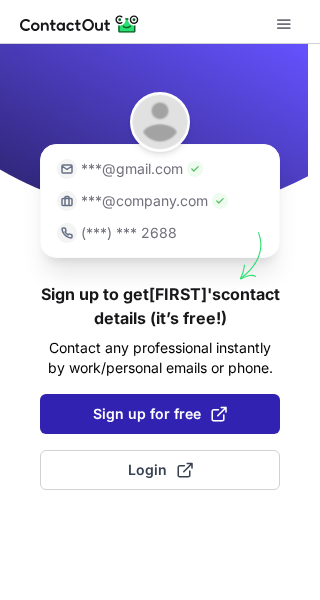 click on "Sign up for free" at bounding box center (160, 414) 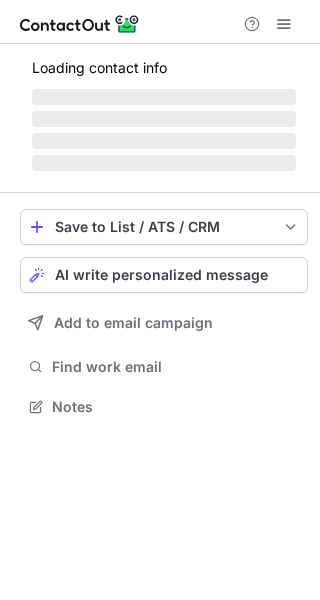 scroll, scrollTop: 0, scrollLeft: 0, axis: both 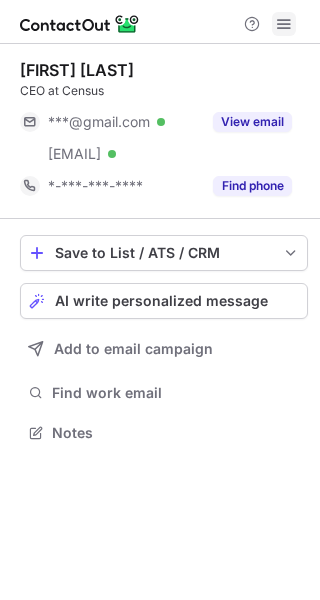 click at bounding box center (284, 24) 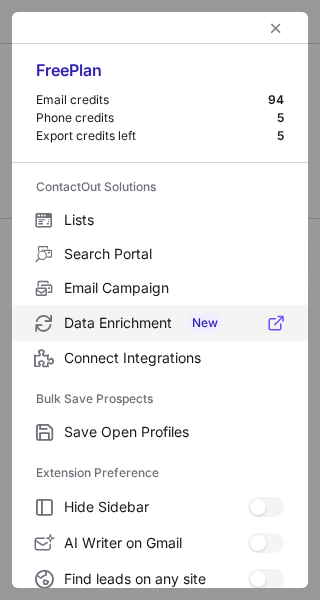 scroll, scrollTop: 233, scrollLeft: 0, axis: vertical 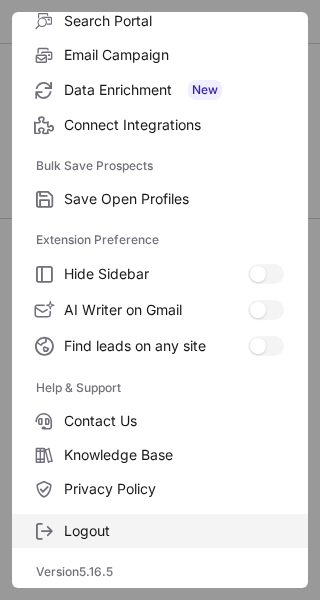 click on "Logout" at bounding box center (174, 199) 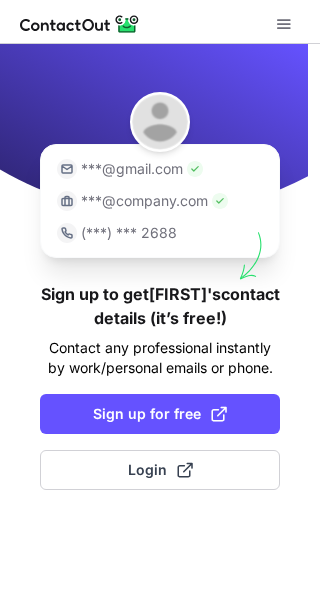 scroll, scrollTop: 0, scrollLeft: 0, axis: both 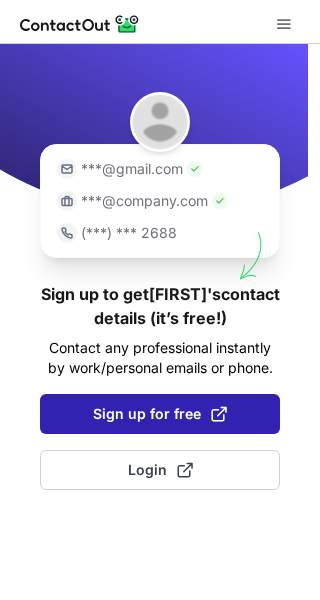 click on "Sign up for free" at bounding box center [160, 414] 